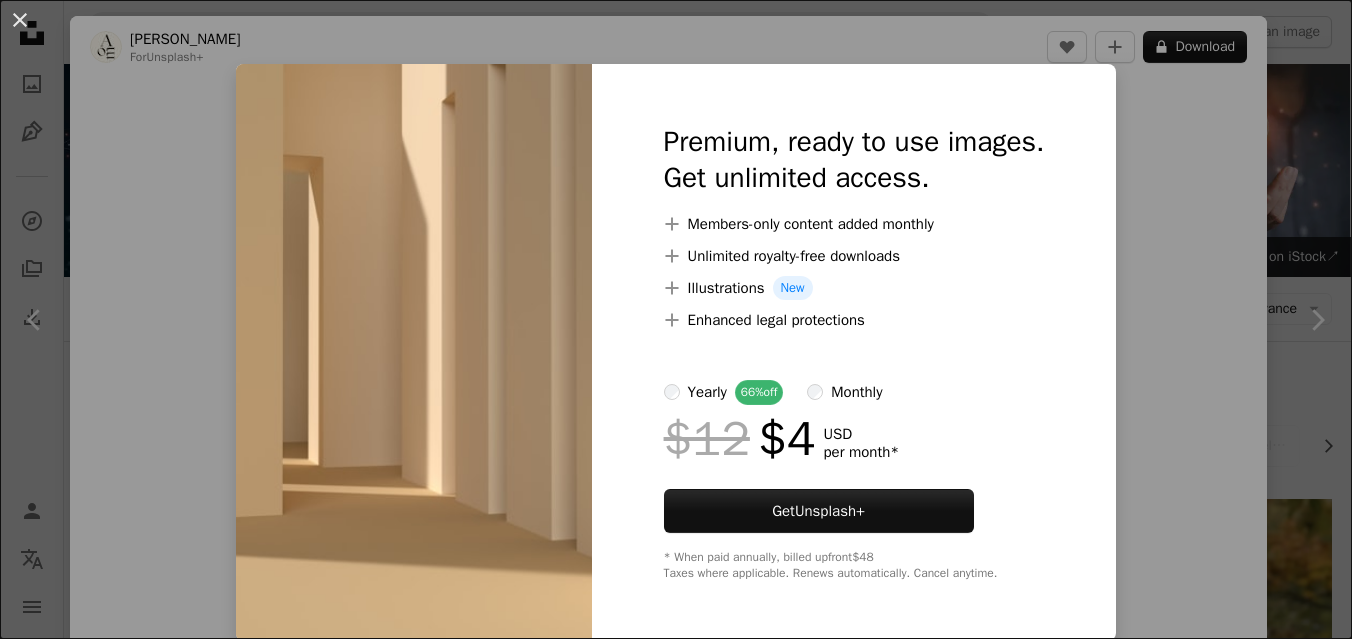 scroll, scrollTop: 1320, scrollLeft: 0, axis: vertical 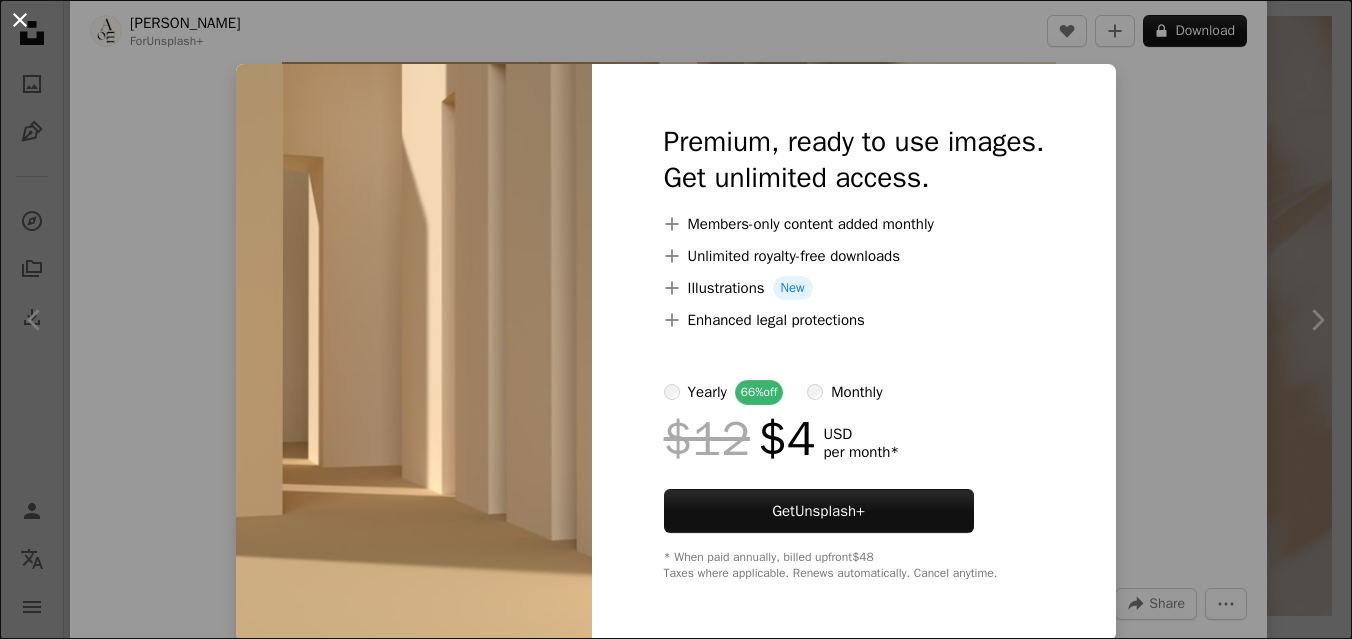 click on "An X shape" at bounding box center [20, 20] 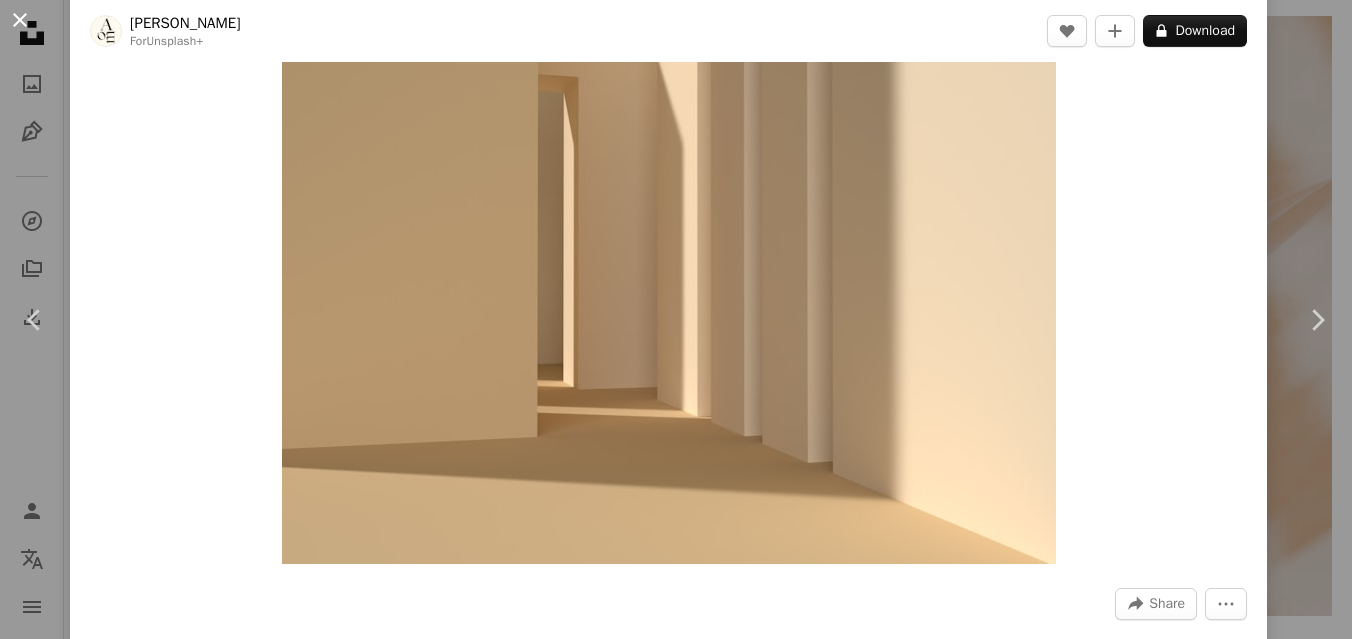 click on "An X shape" at bounding box center (20, 20) 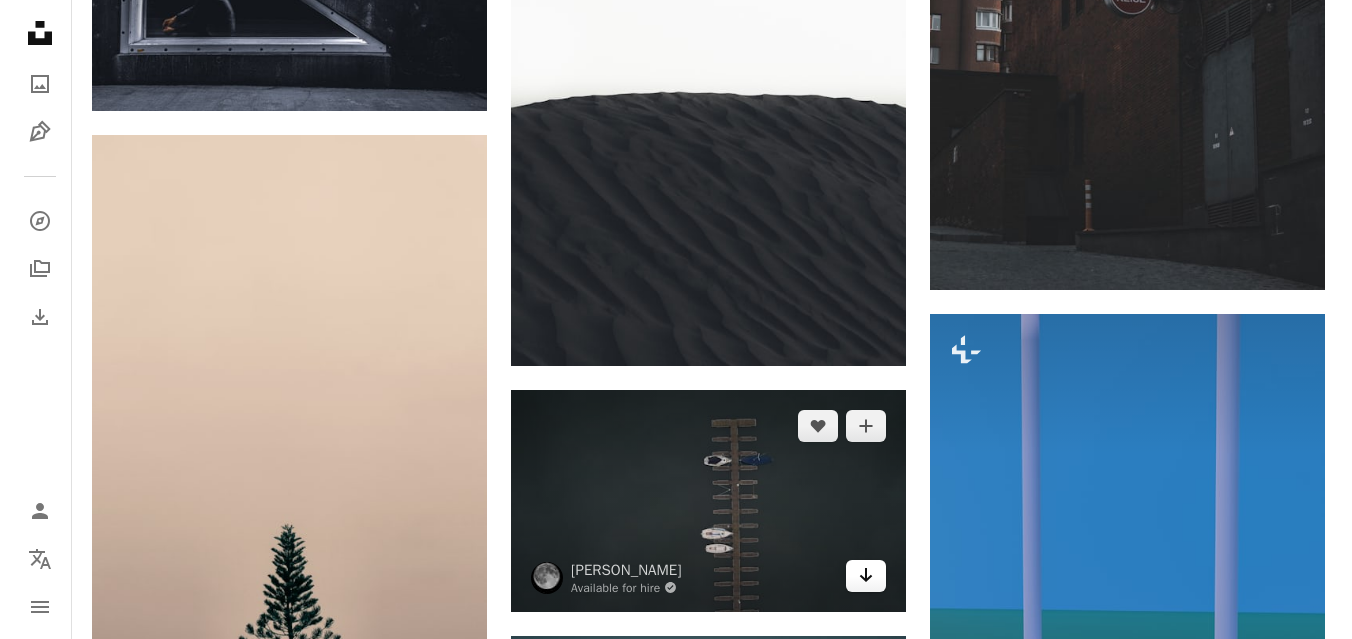 scroll, scrollTop: 2354, scrollLeft: 0, axis: vertical 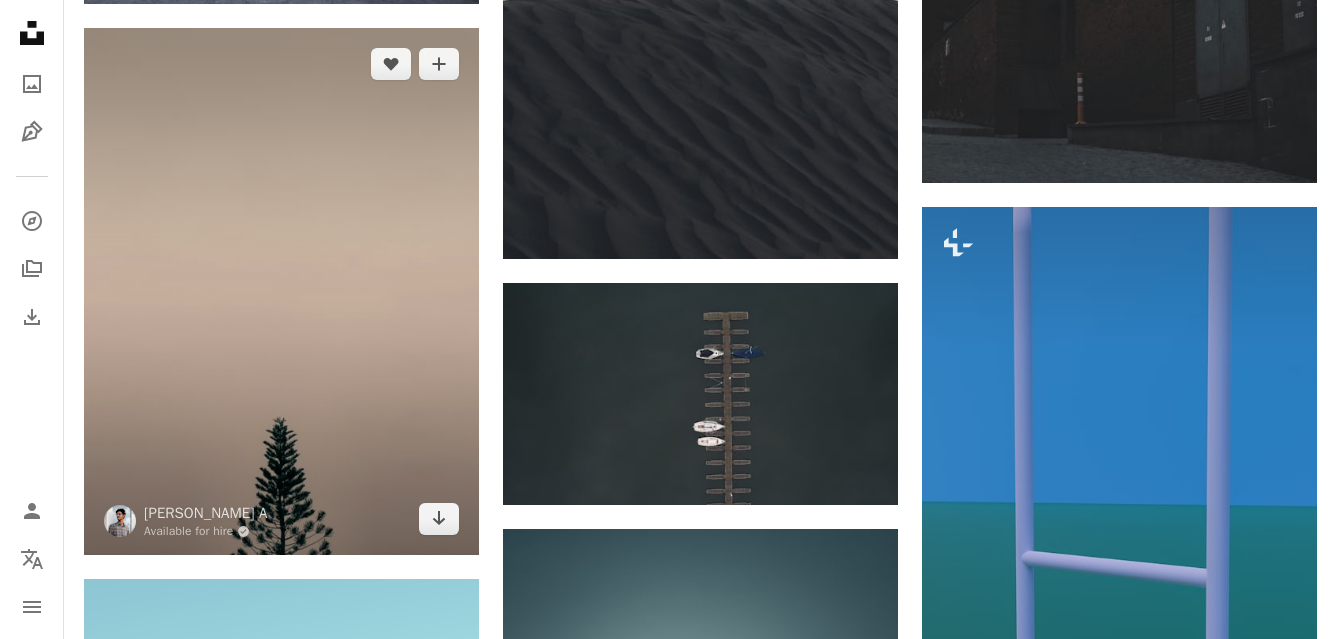 click at bounding box center (281, 291) 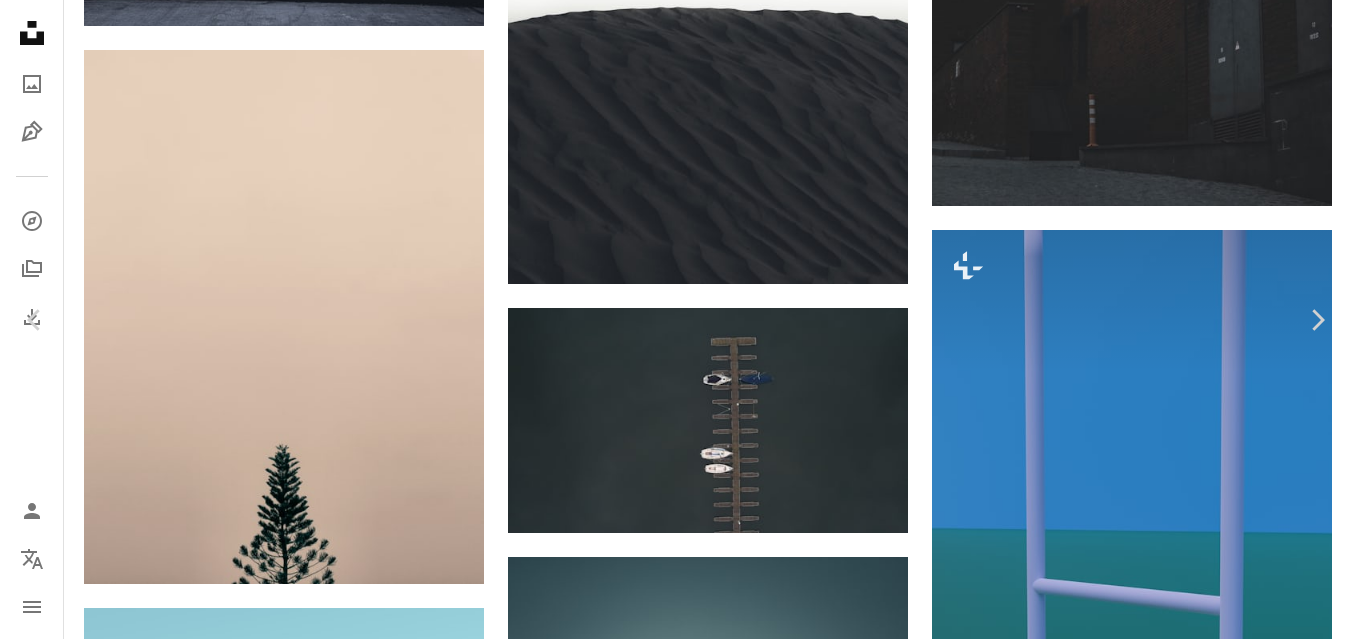 scroll, scrollTop: 109, scrollLeft: 0, axis: vertical 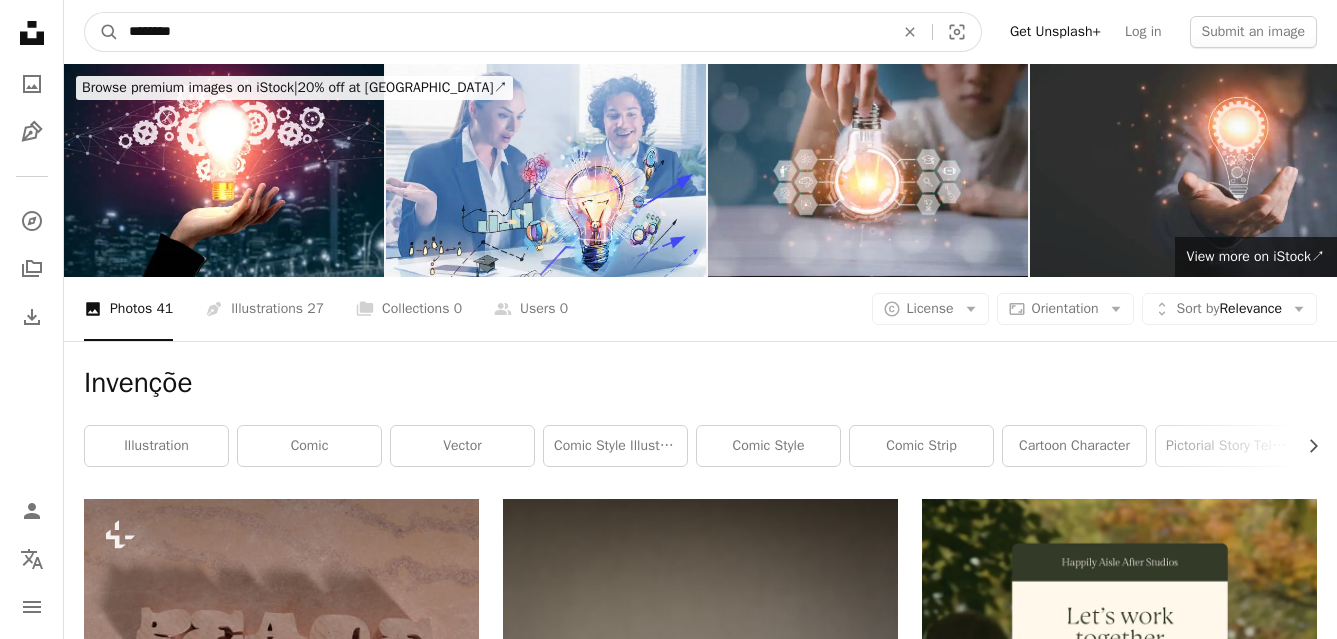click on "********" at bounding box center (503, 32) 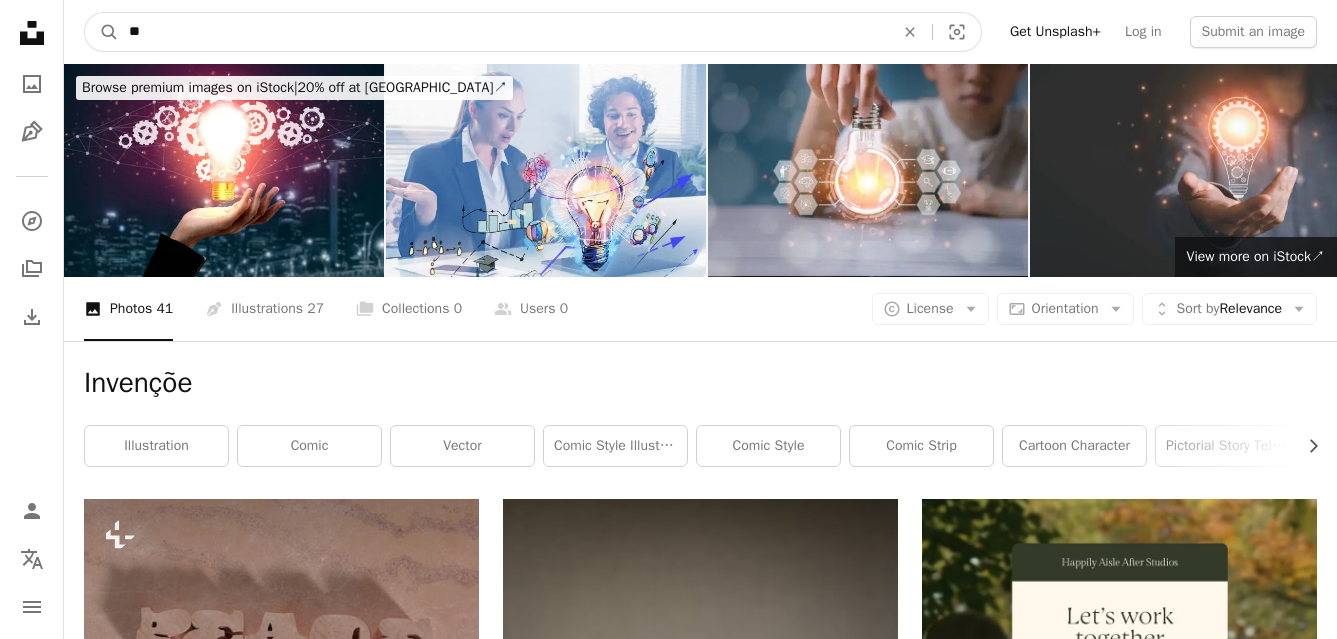 type on "*" 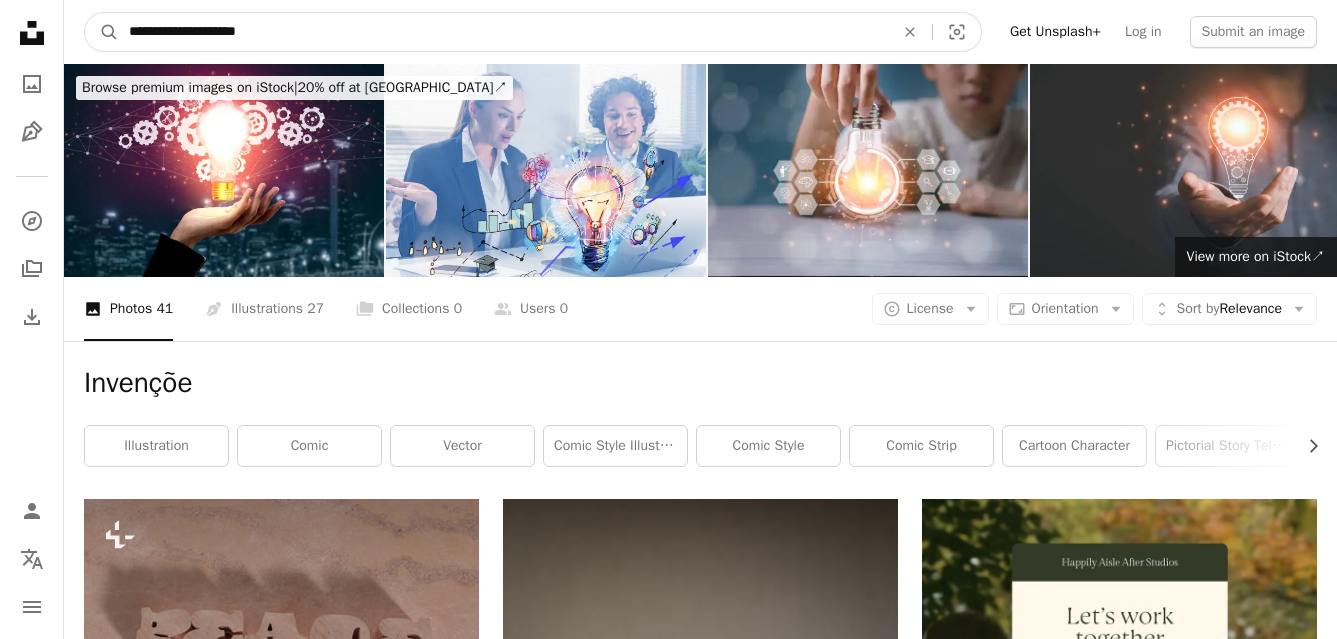 type on "**********" 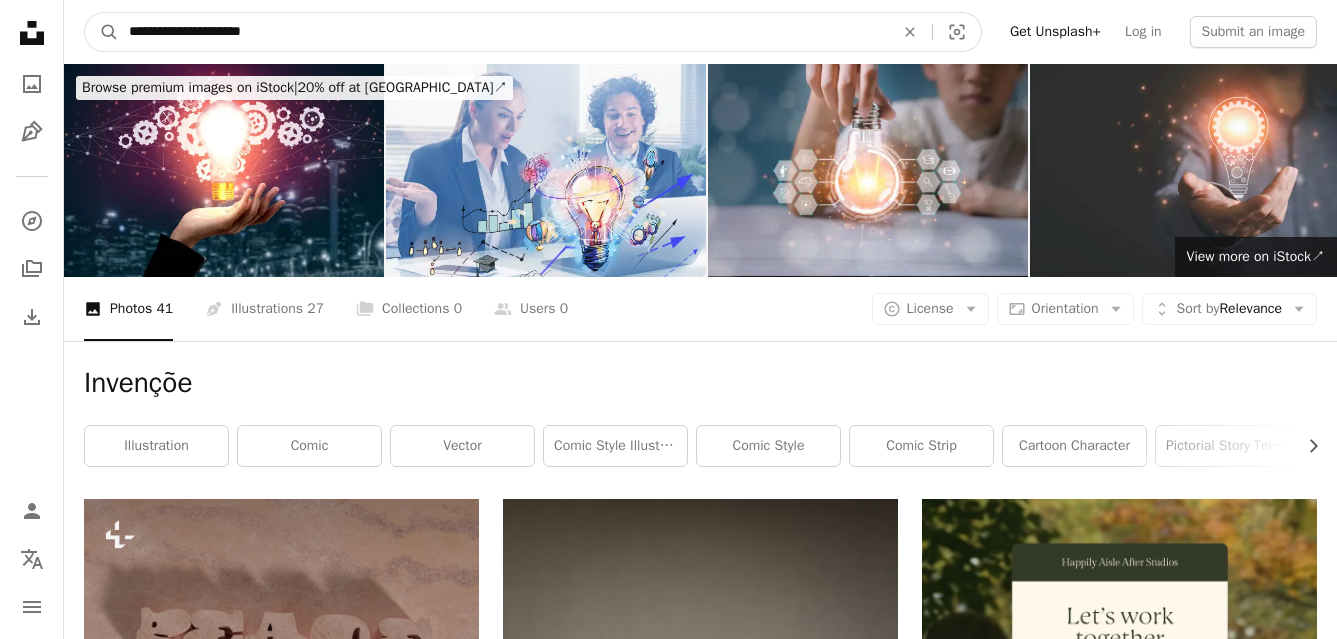 click on "A magnifying glass" at bounding box center [102, 32] 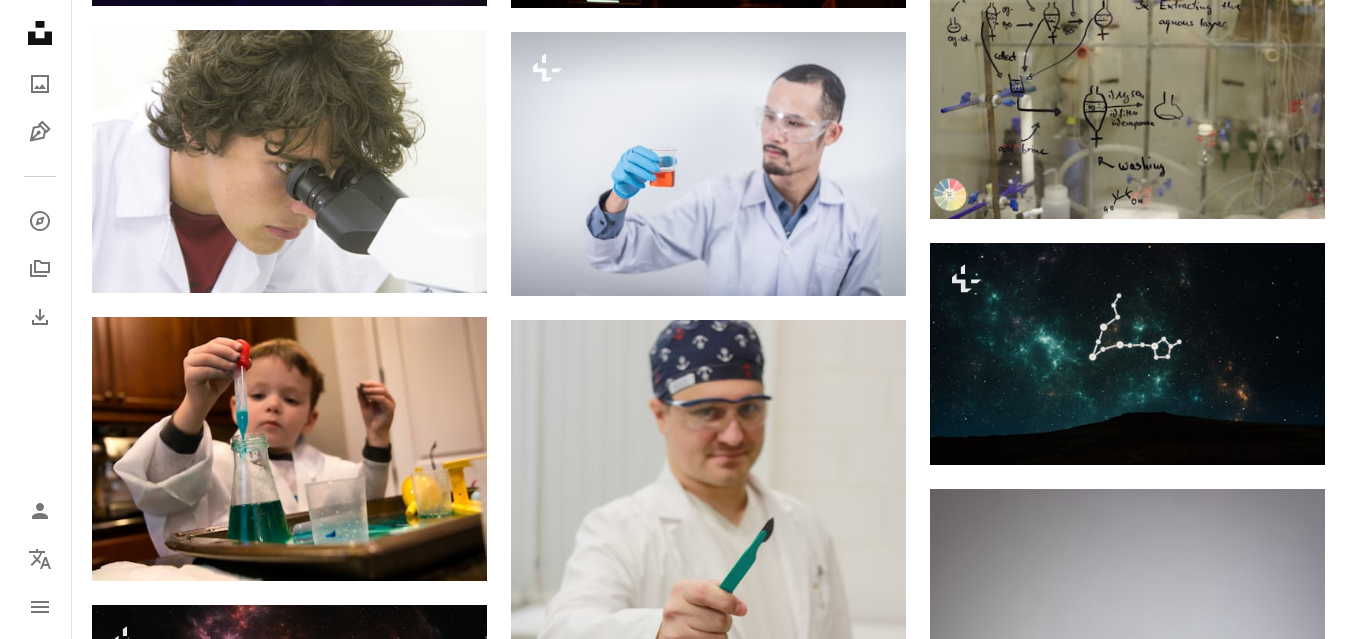 scroll, scrollTop: 1611, scrollLeft: 0, axis: vertical 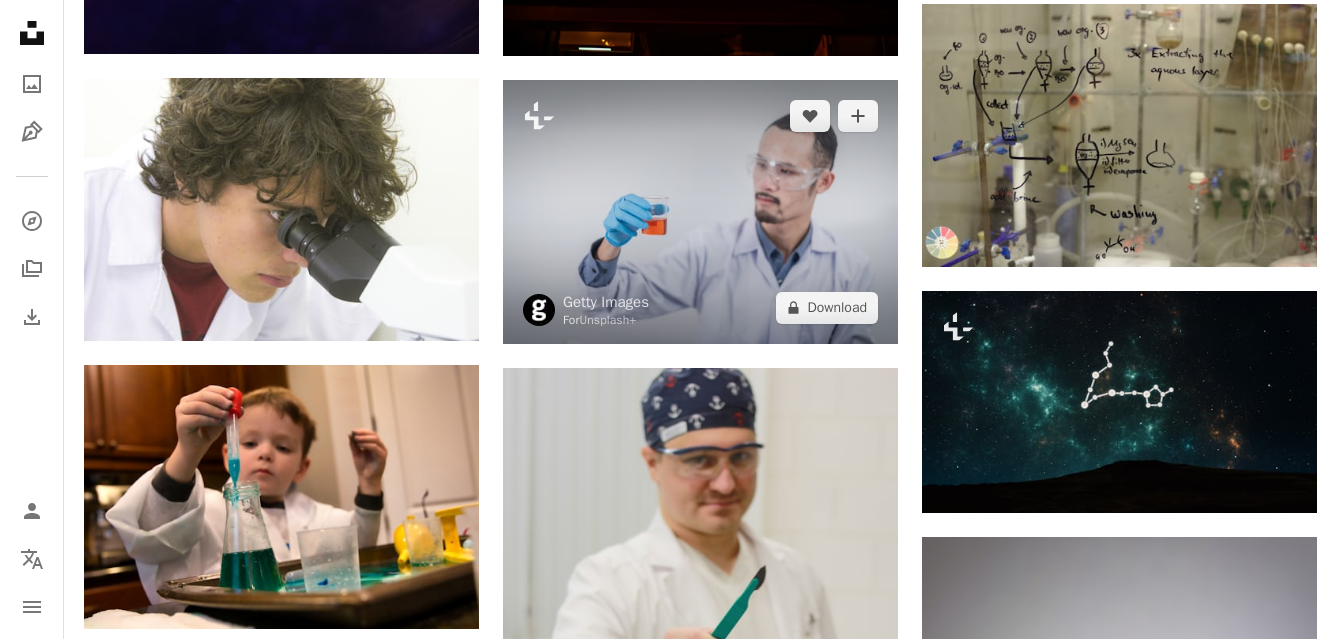 click at bounding box center (700, 212) 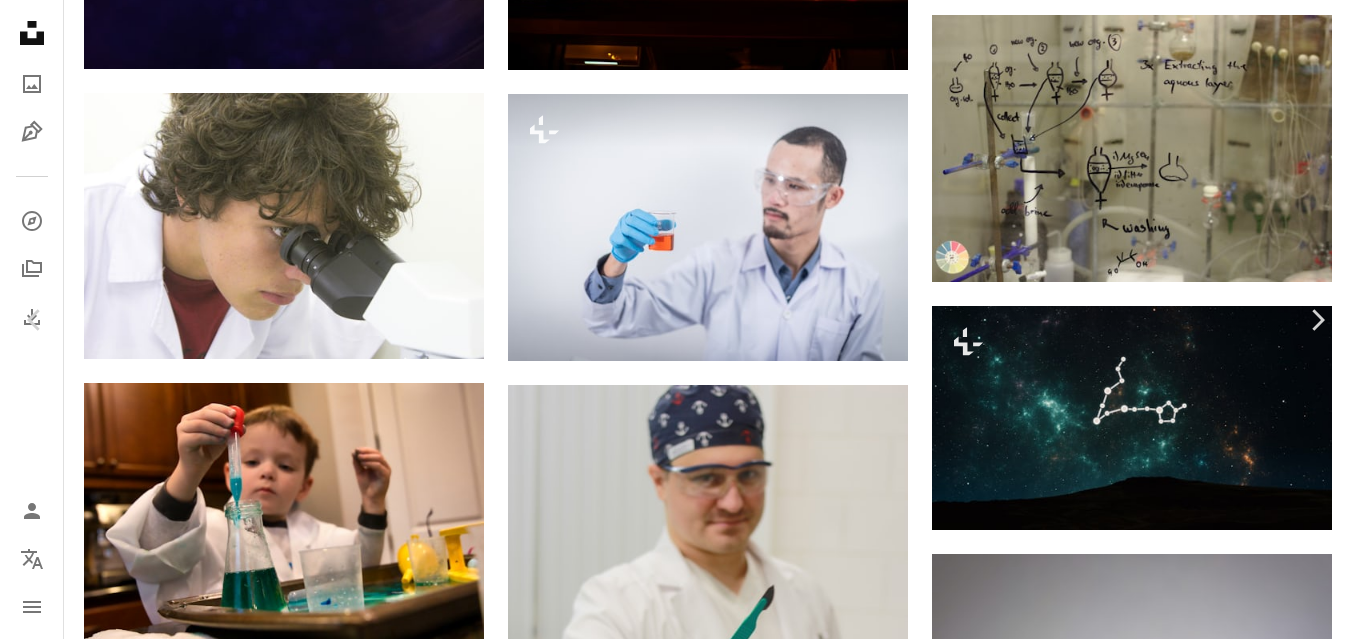 click on "A lock Download" at bounding box center [1195, 2987] 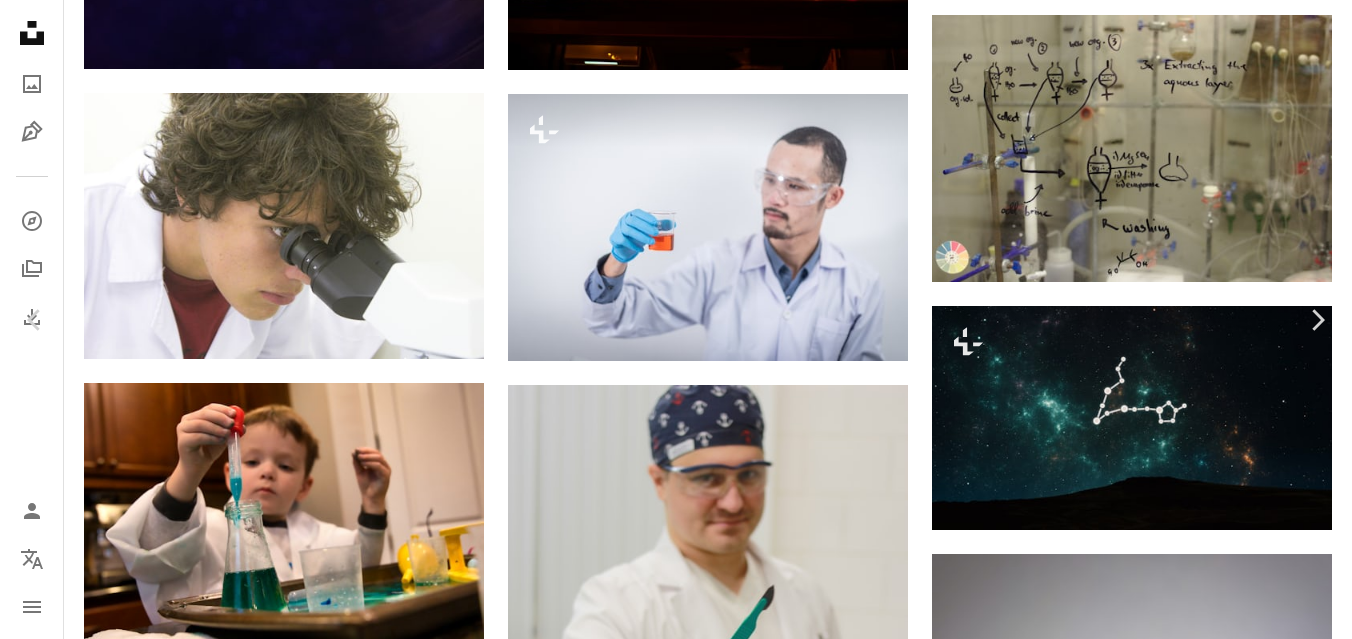 click on "An X shape" at bounding box center [20, 20] 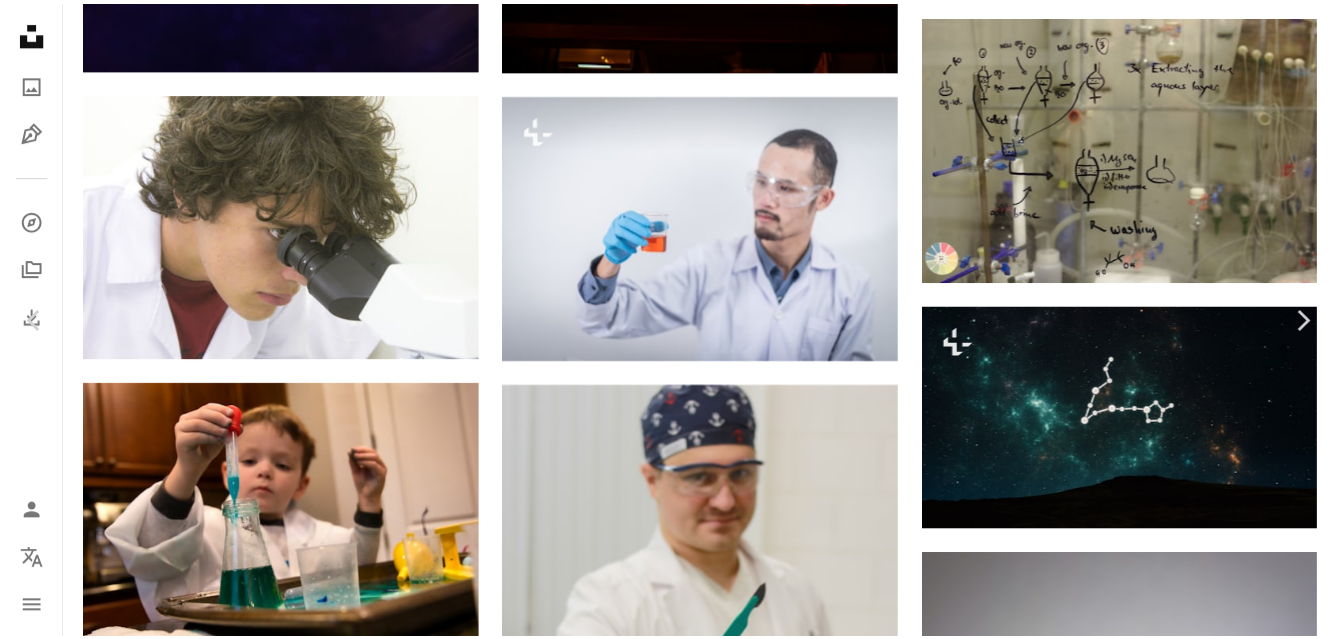 scroll, scrollTop: 312, scrollLeft: 0, axis: vertical 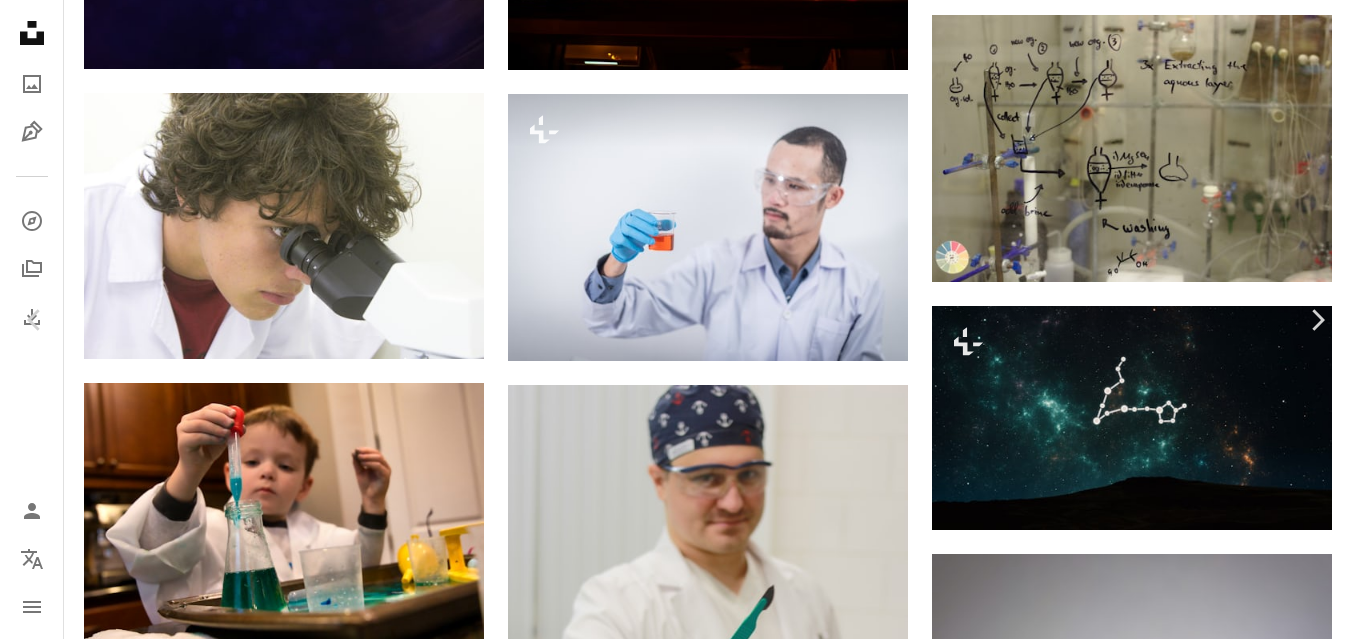 click on "An X shape" at bounding box center [20, 20] 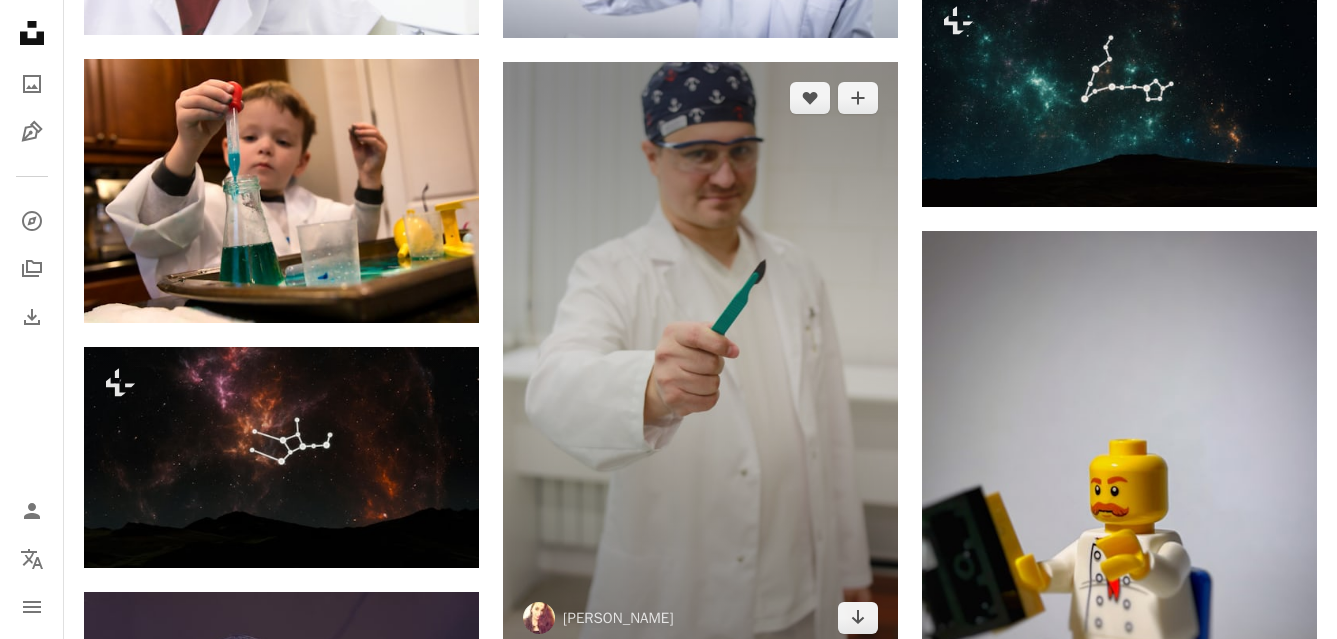 scroll, scrollTop: 1919, scrollLeft: 0, axis: vertical 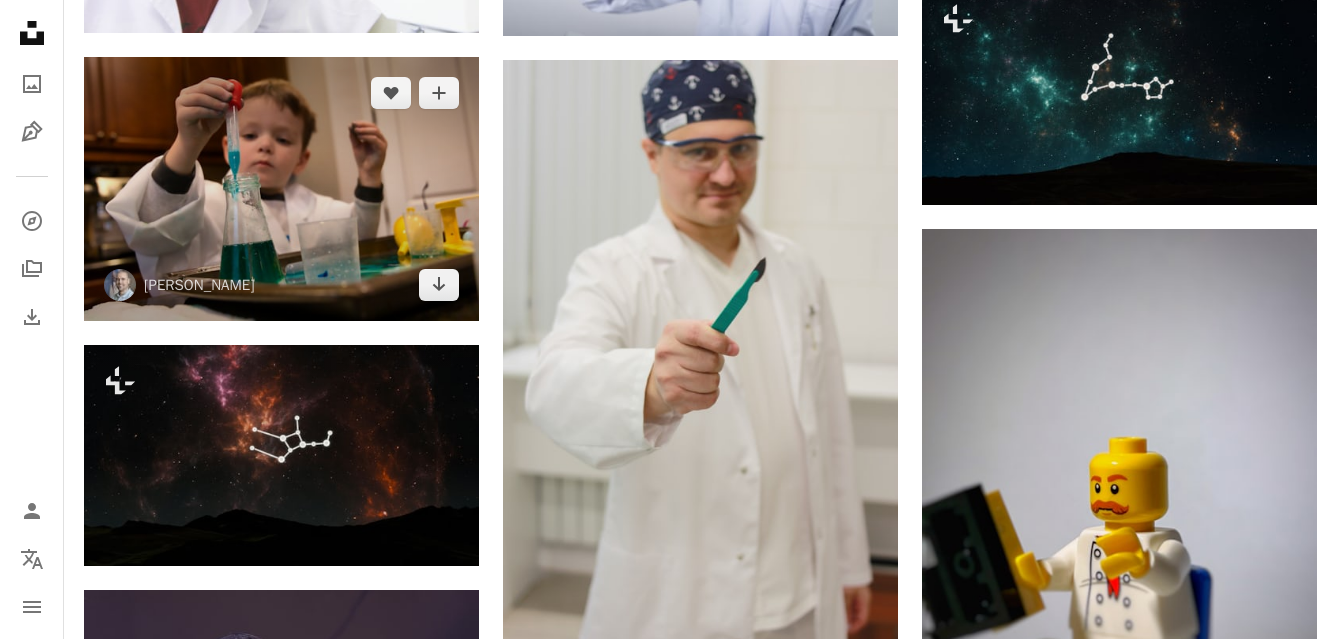 click at bounding box center (281, 188) 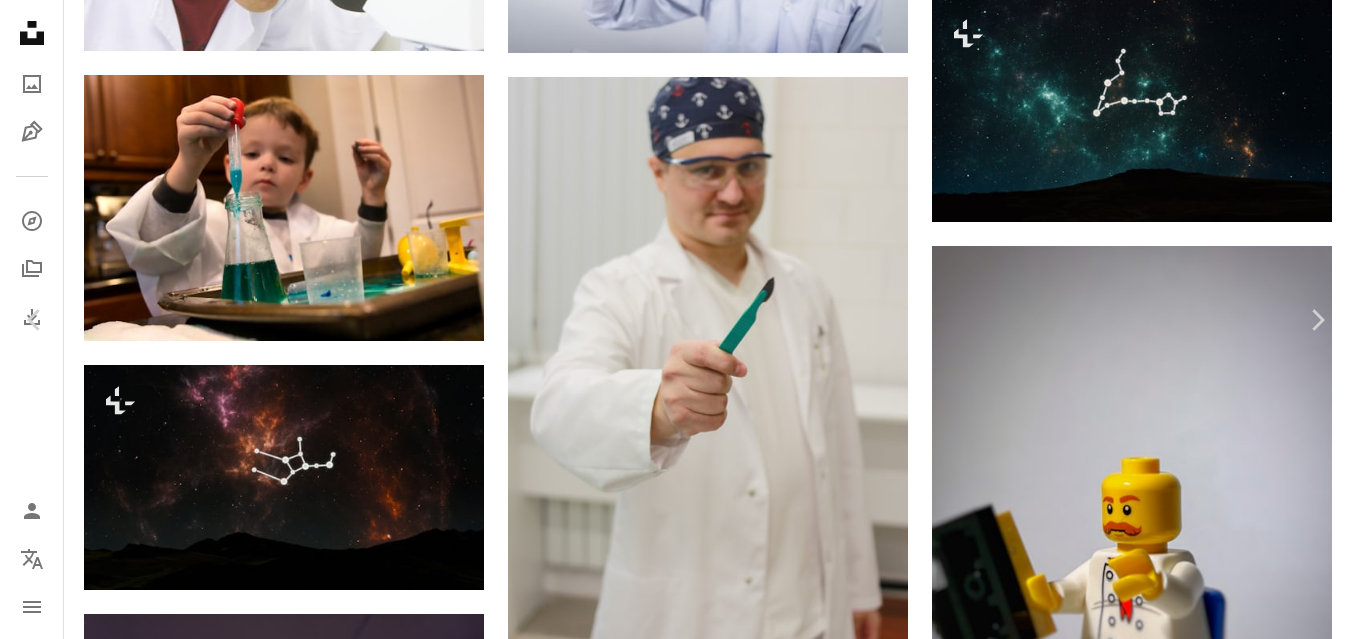click on "An X shape" at bounding box center (20, 20) 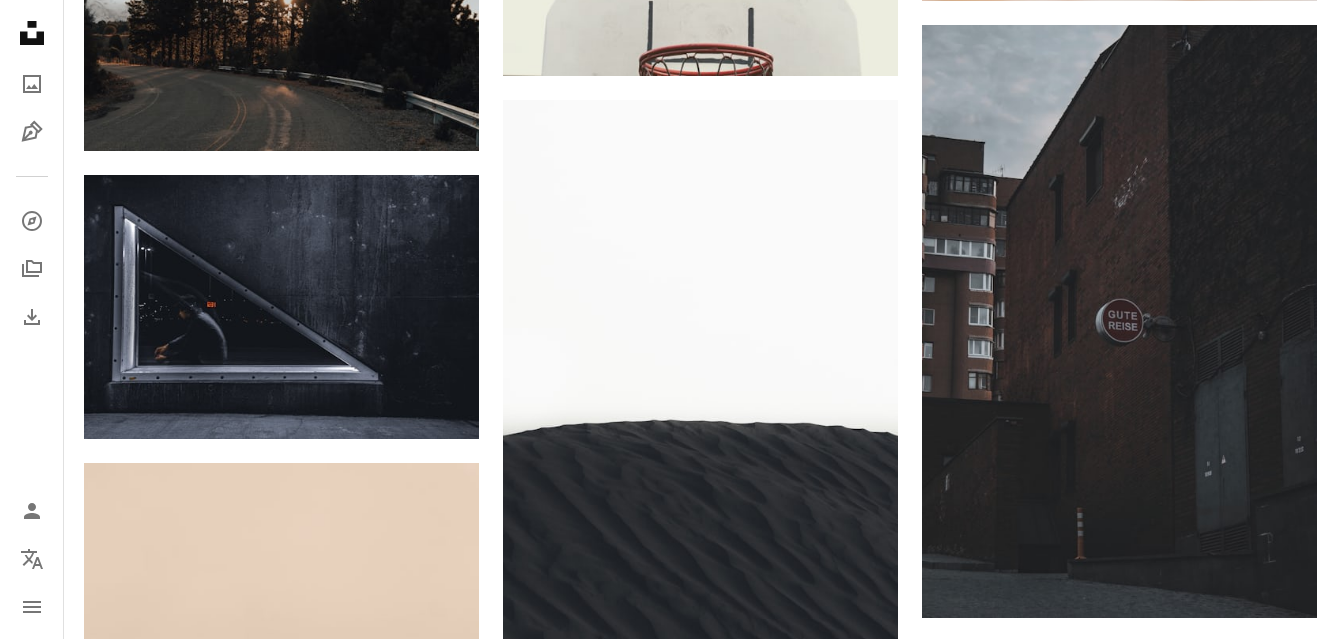 scroll, scrollTop: 0, scrollLeft: 0, axis: both 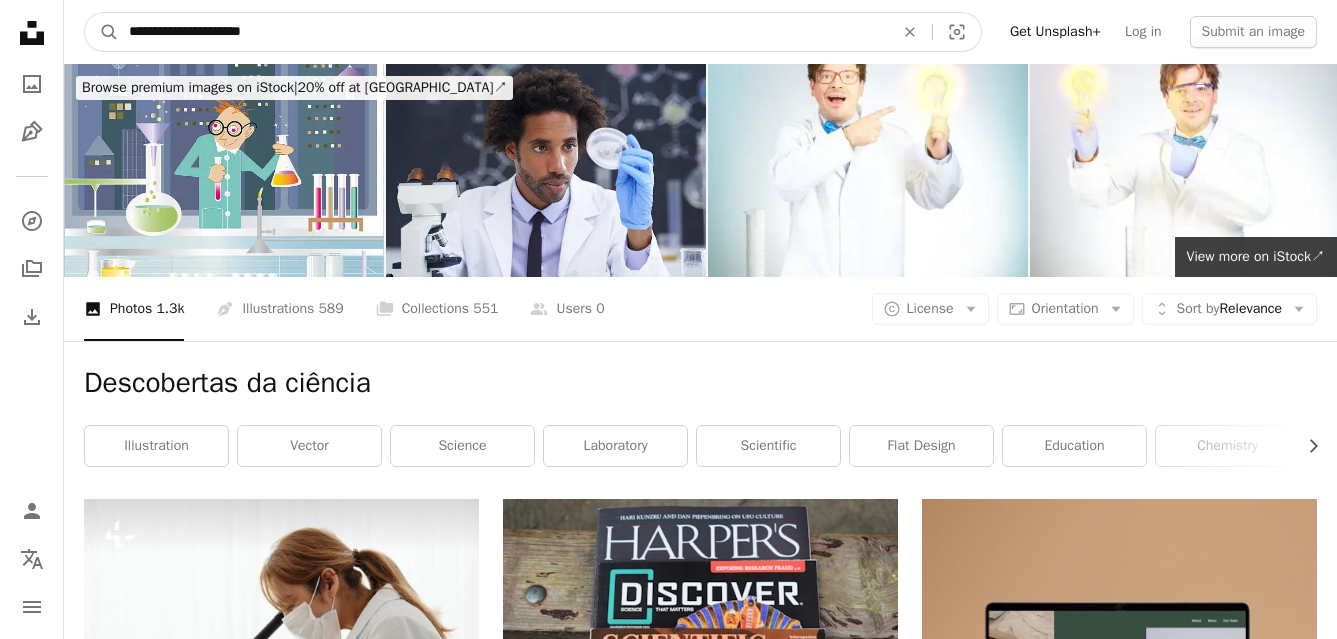 drag, startPoint x: 303, startPoint y: 38, endPoint x: 40, endPoint y: -2, distance: 266.02444 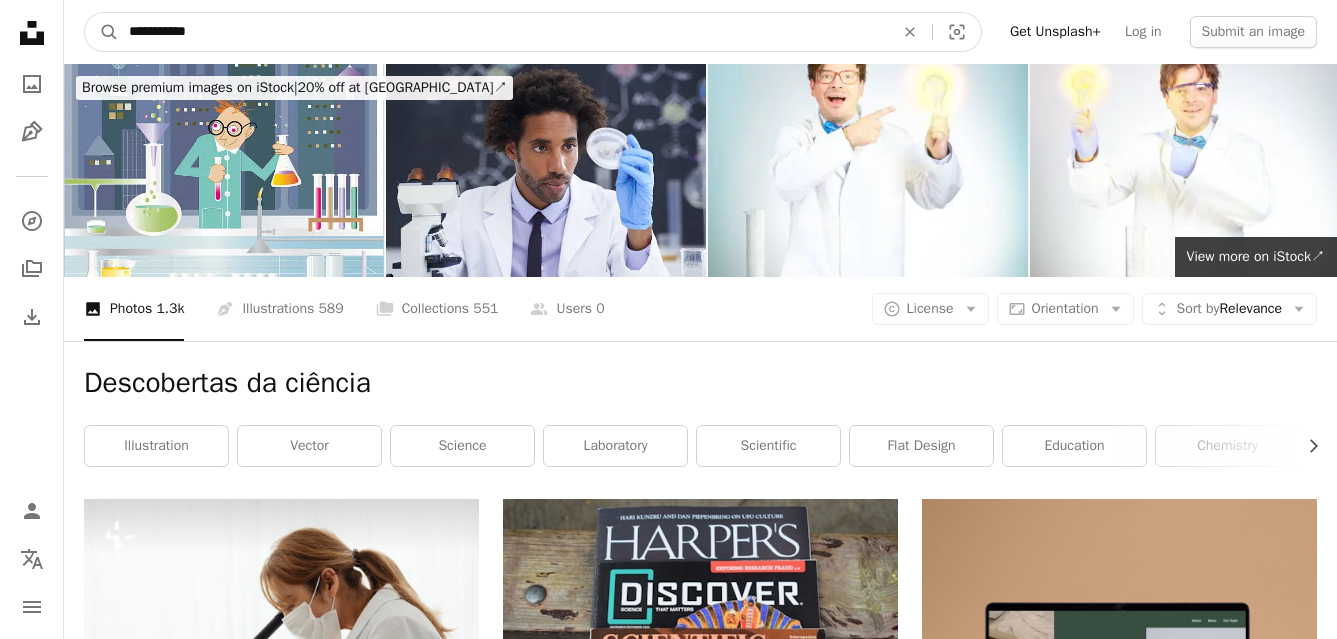 type on "**********" 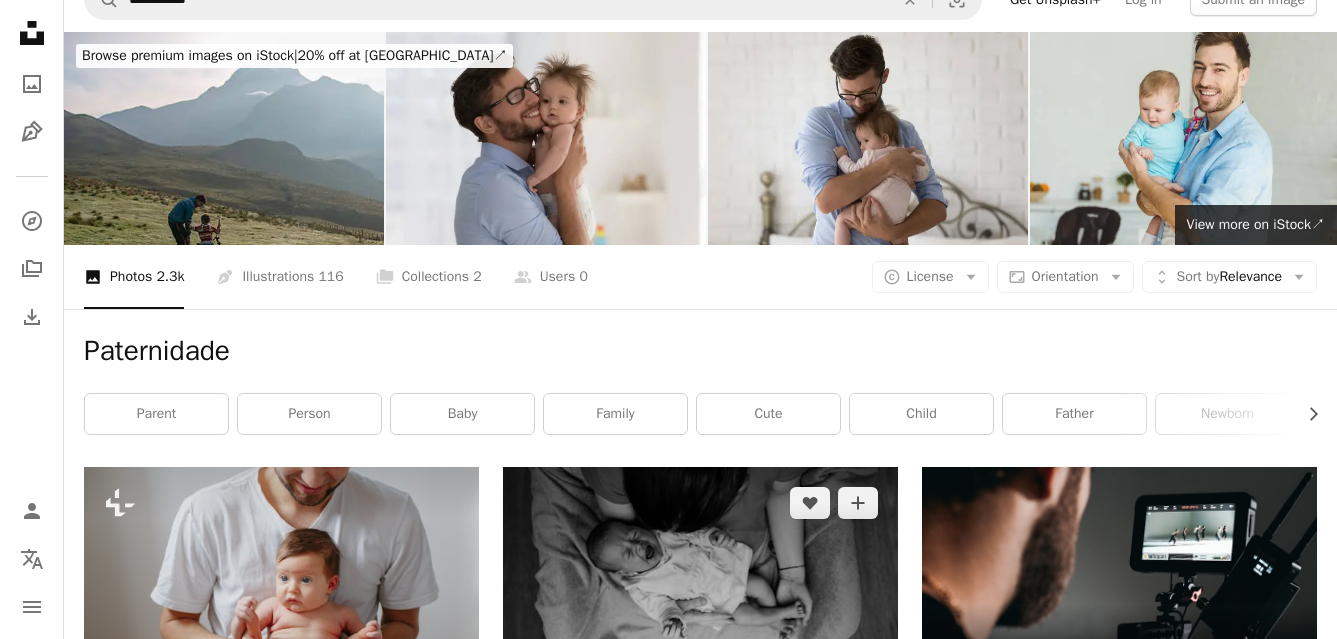 scroll, scrollTop: 344, scrollLeft: 0, axis: vertical 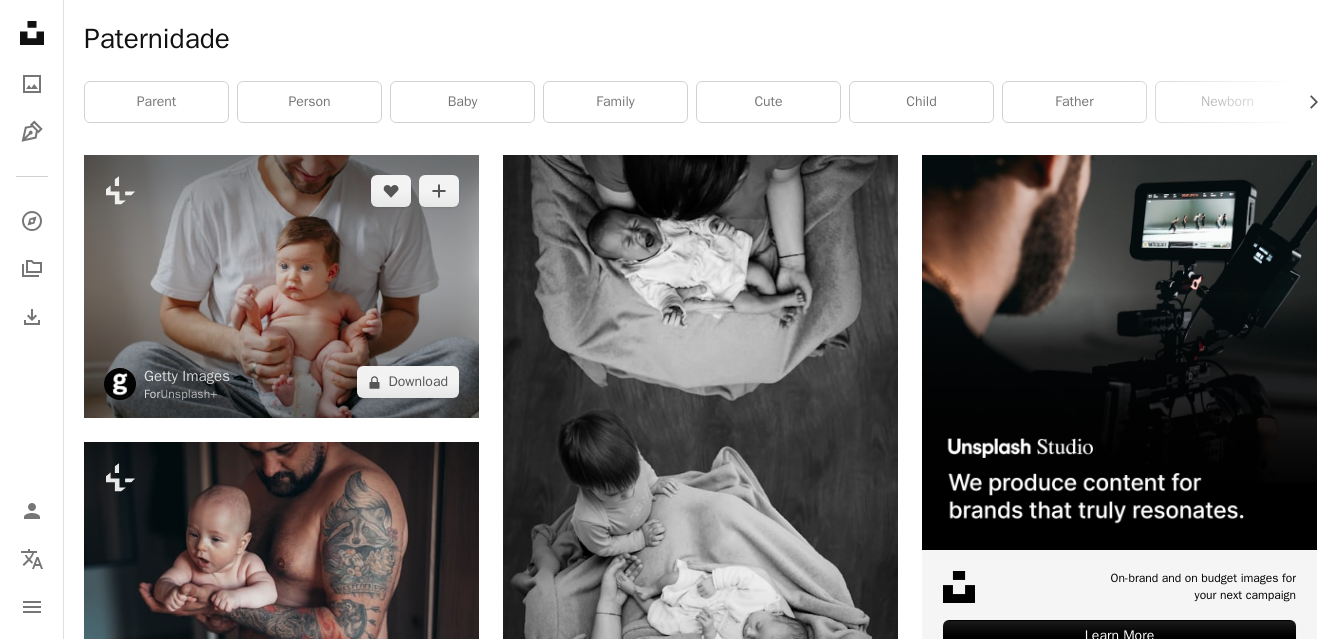 click at bounding box center [281, 286] 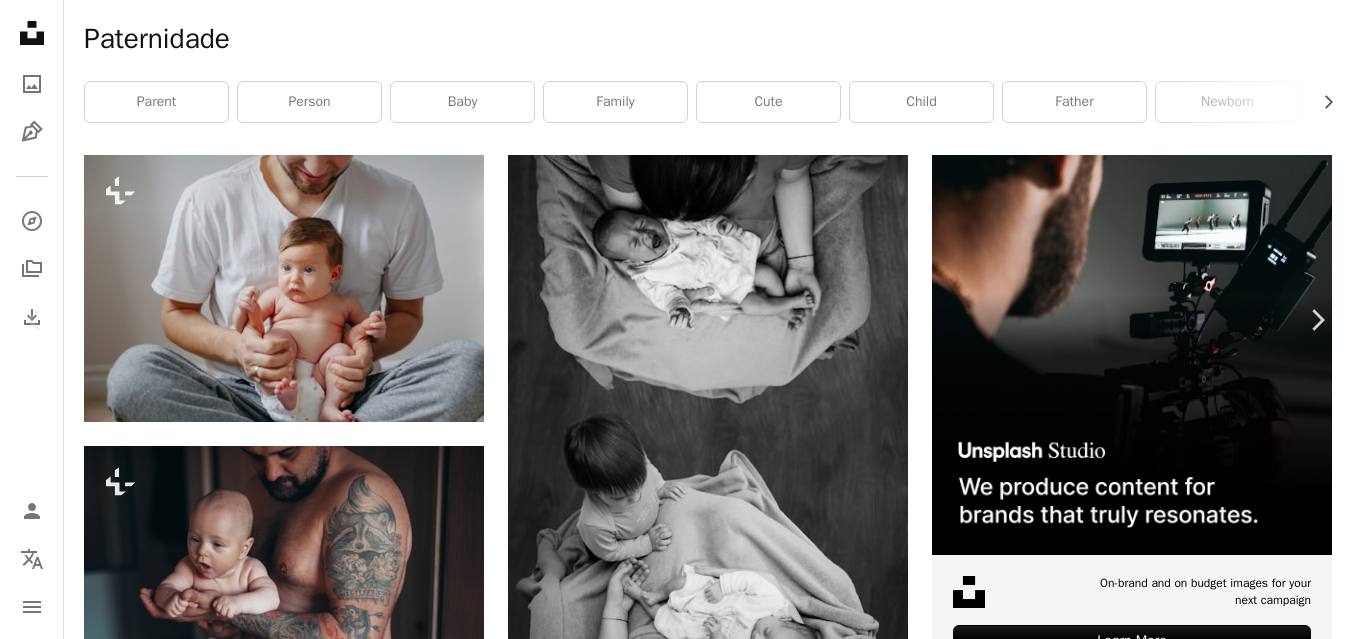 click on "A lock Download" at bounding box center (1195, 4662) 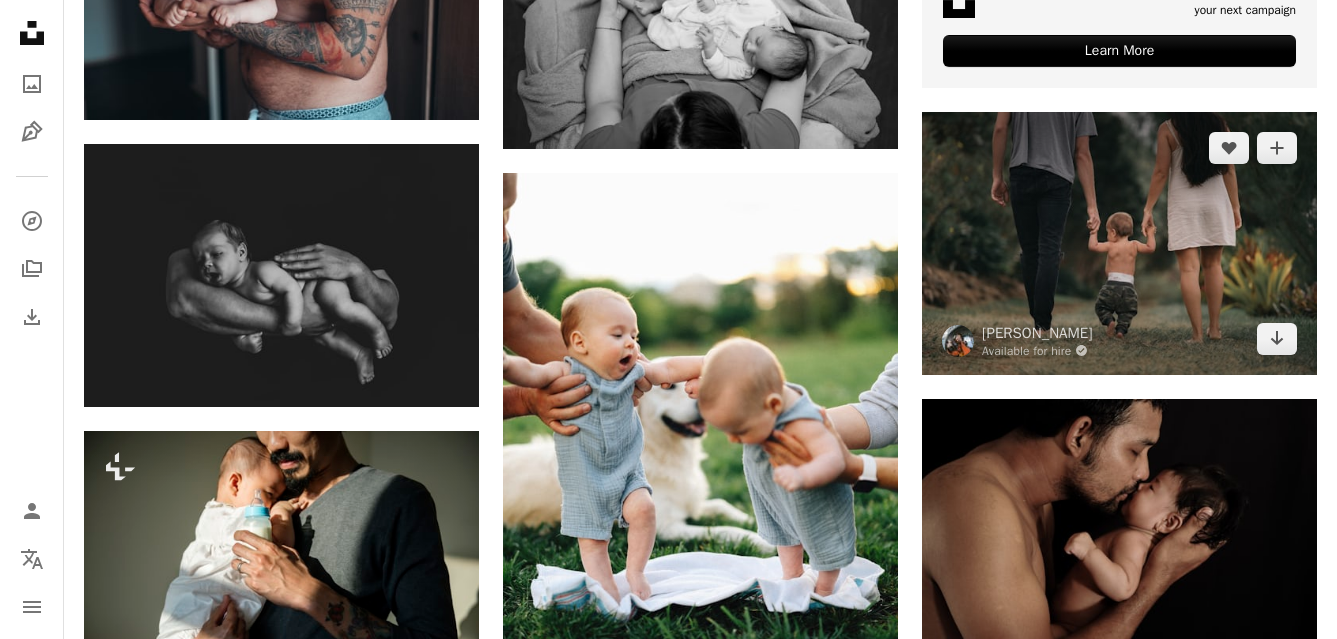 scroll, scrollTop: 932, scrollLeft: 0, axis: vertical 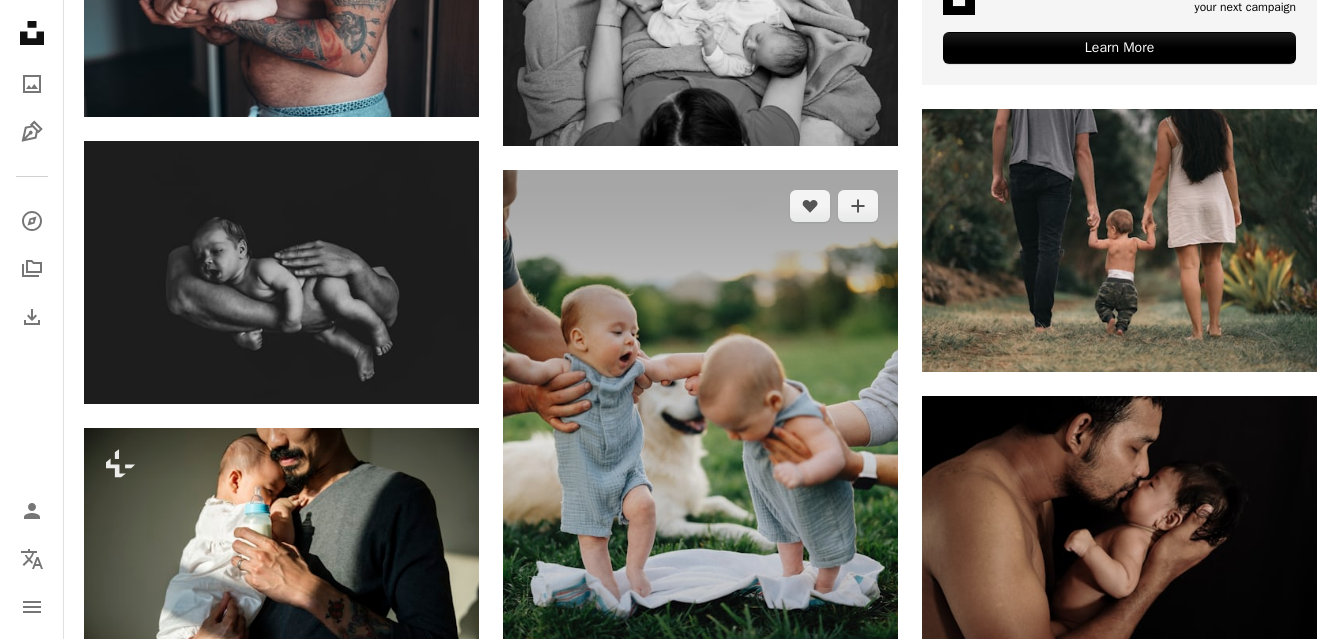 click at bounding box center [700, 466] 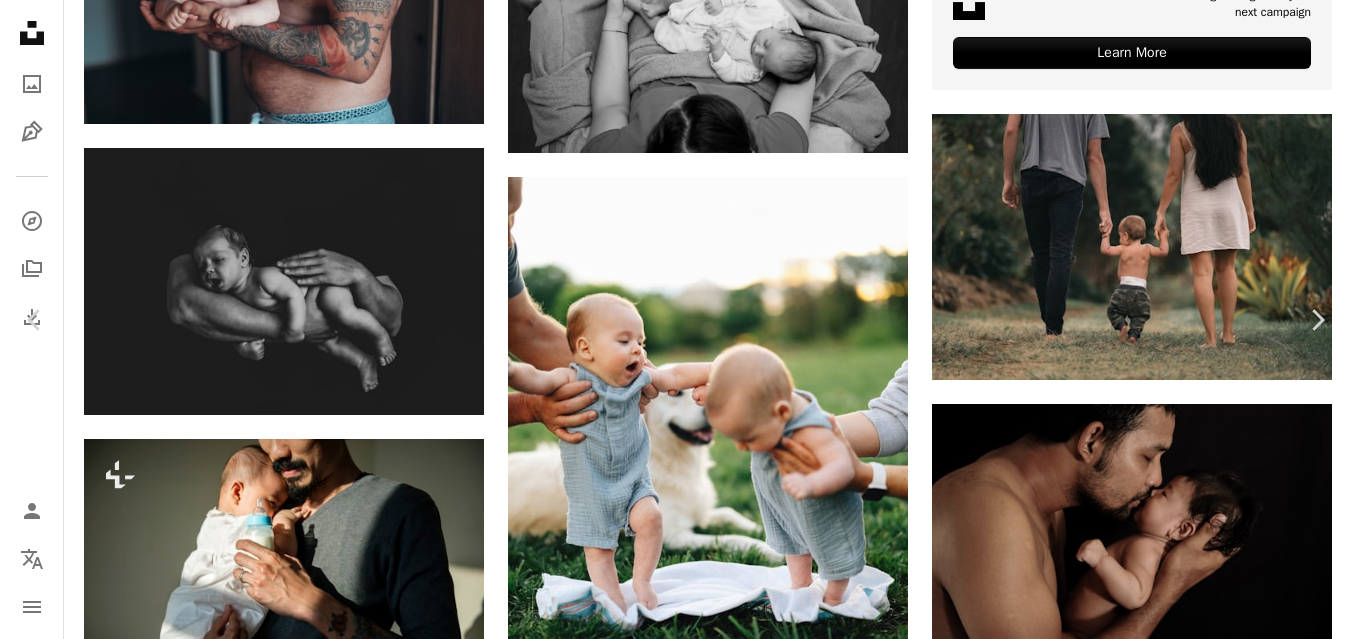 click on "An X shape" at bounding box center [20, 20] 